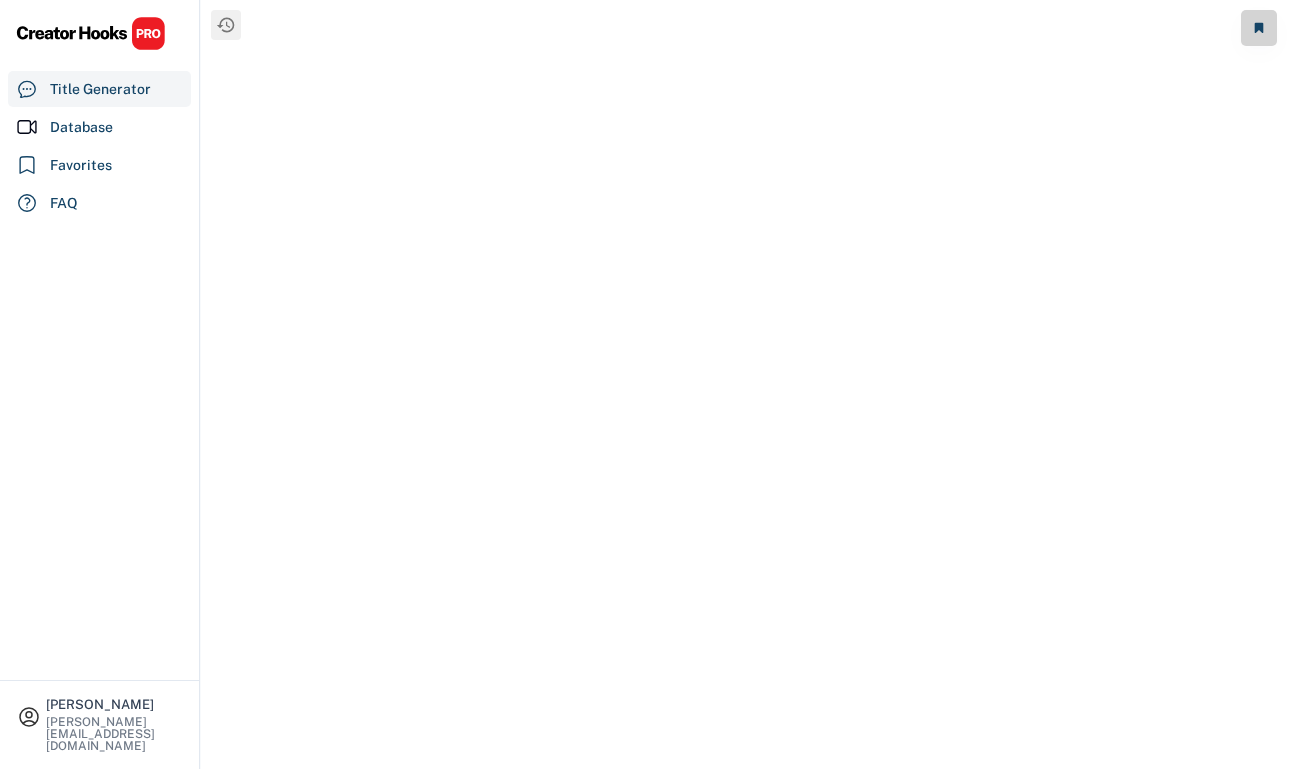 scroll, scrollTop: 0, scrollLeft: 0, axis: both 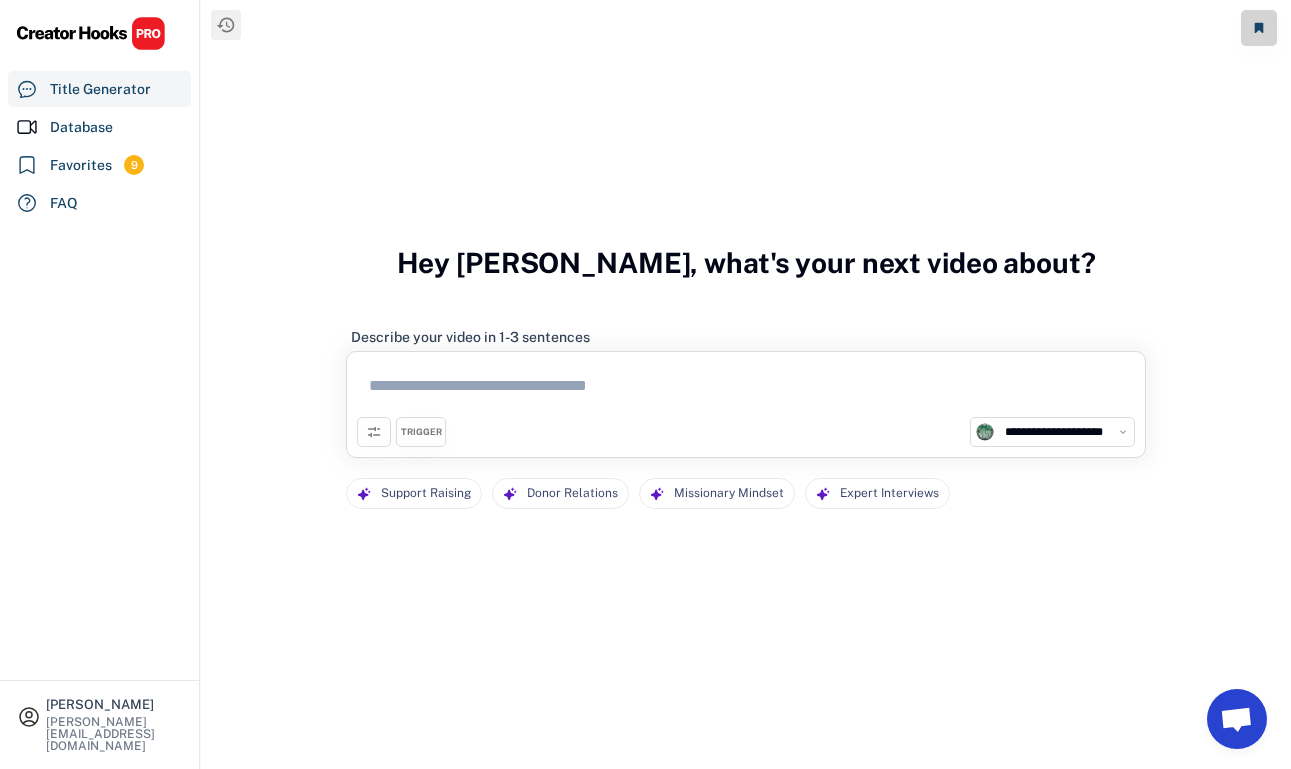 click on "**********" at bounding box center (1064, 432) 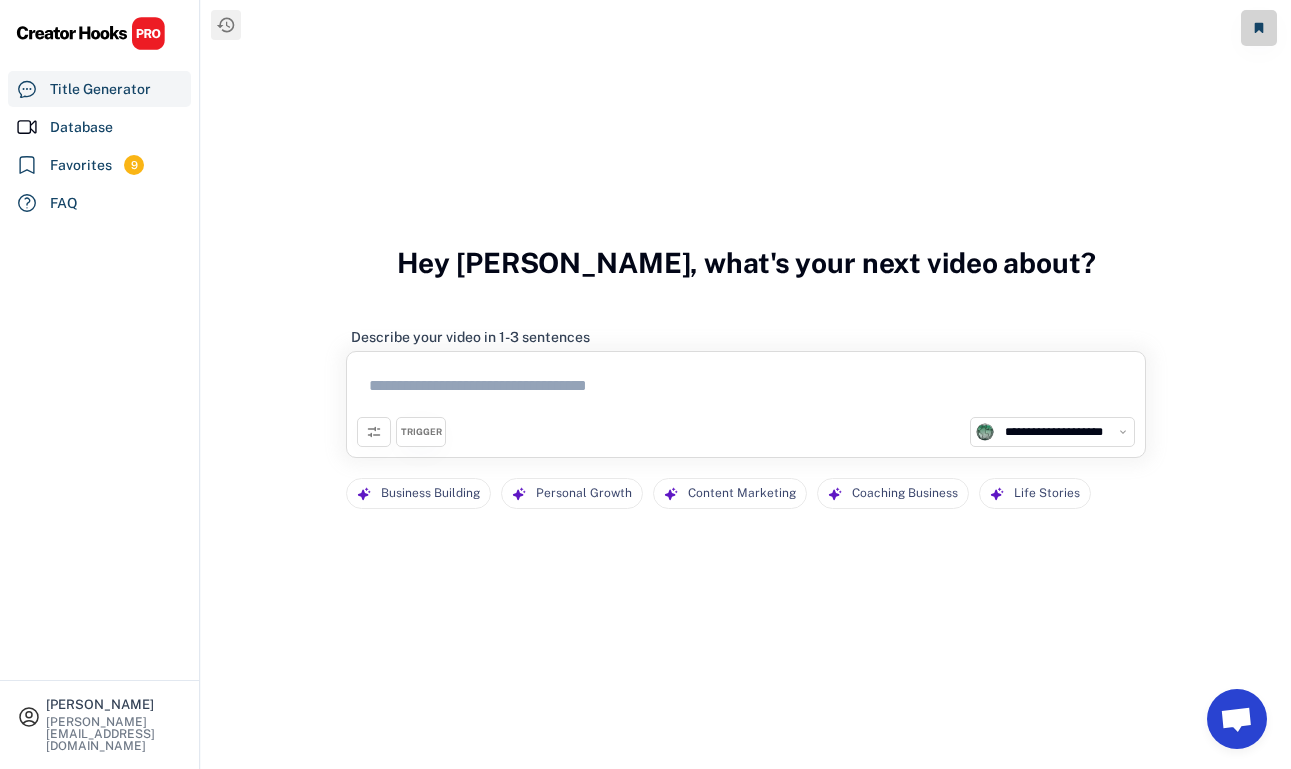 click at bounding box center (746, 389) 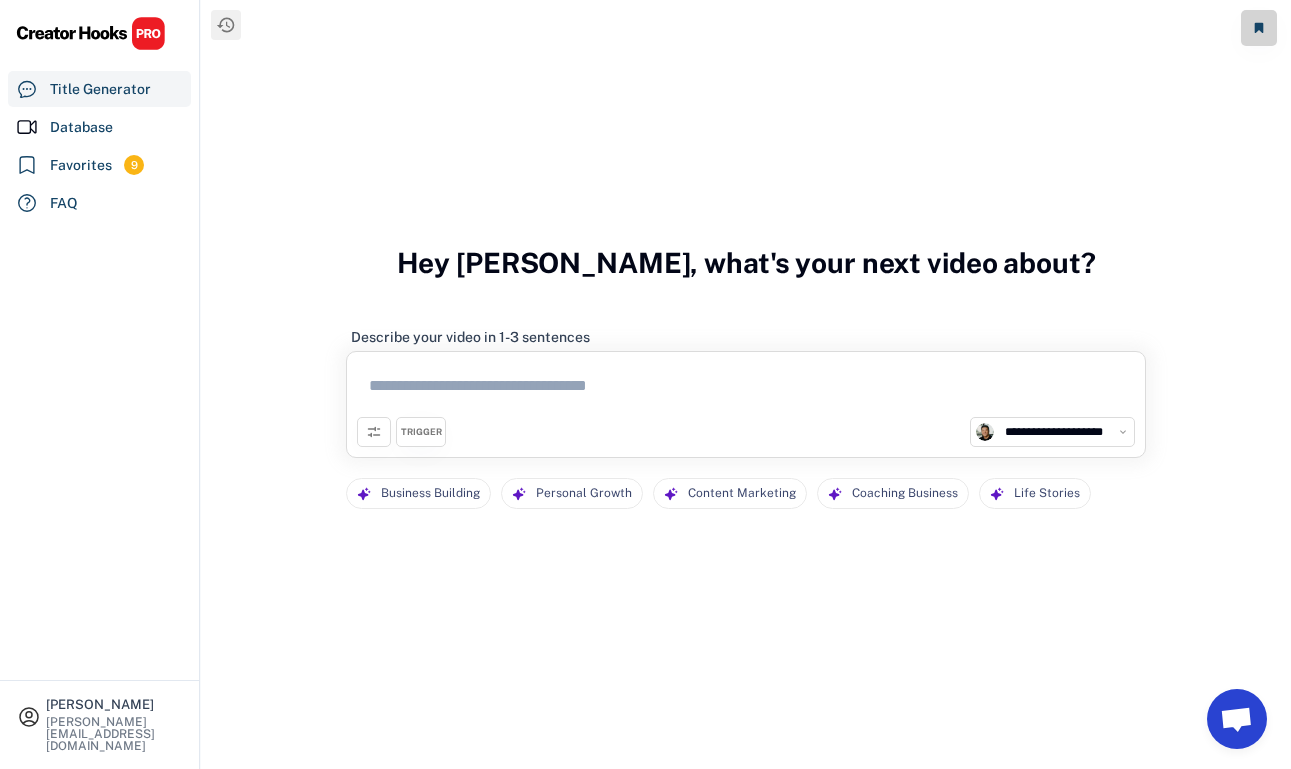paste on "**********" 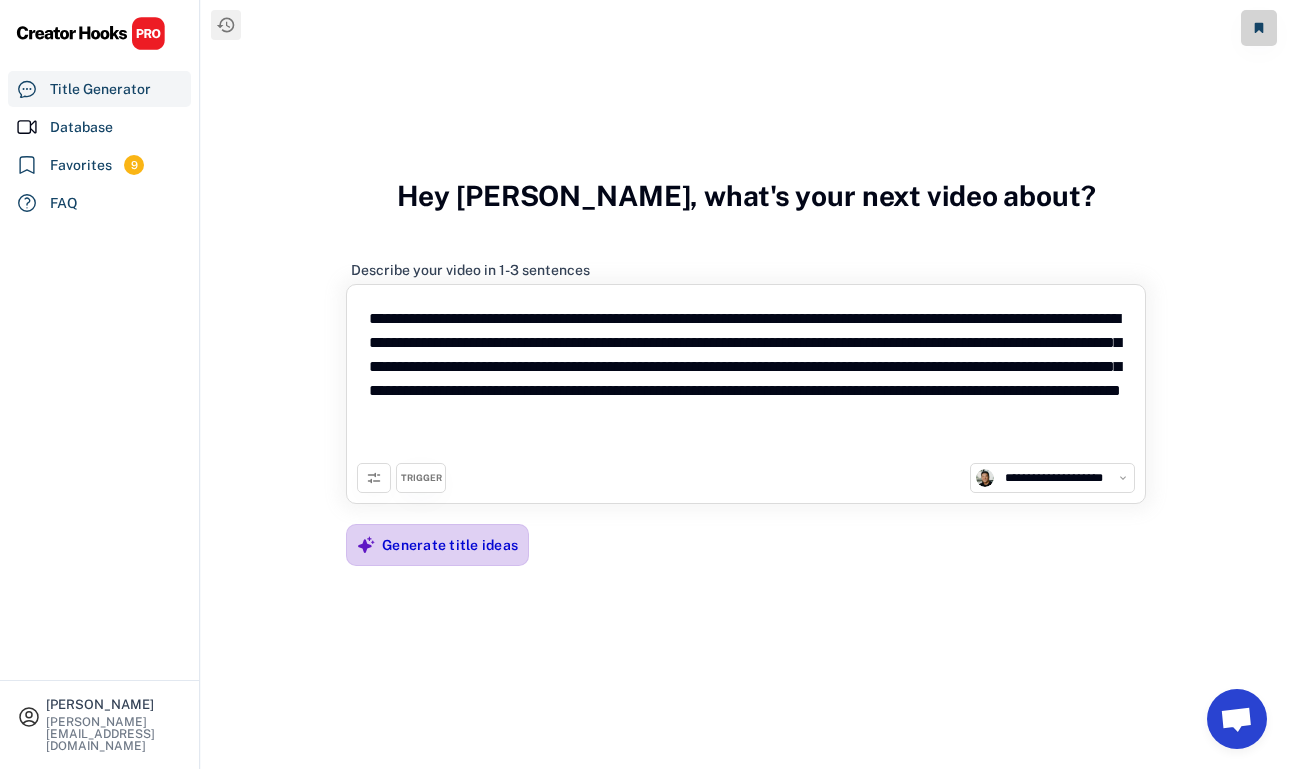 type on "**********" 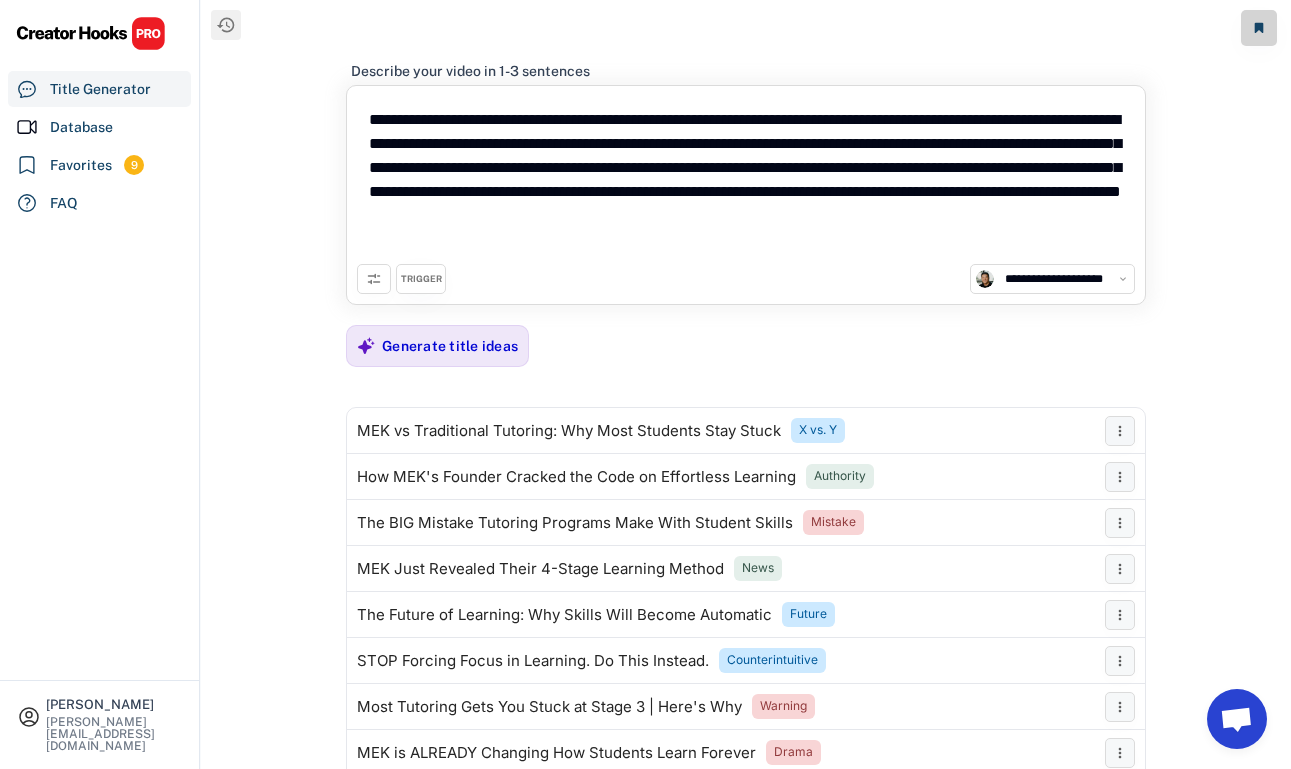 click on "**********" at bounding box center (746, 473) 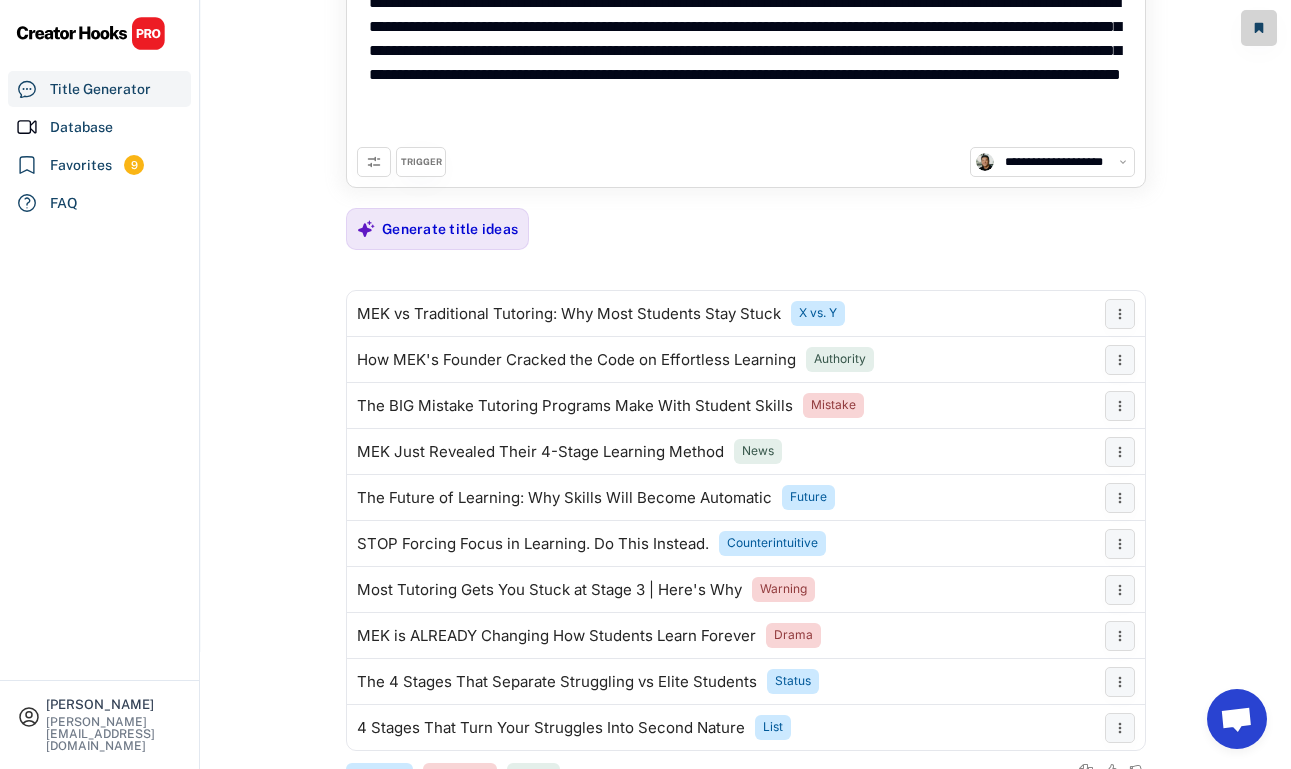 scroll, scrollTop: 187, scrollLeft: 0, axis: vertical 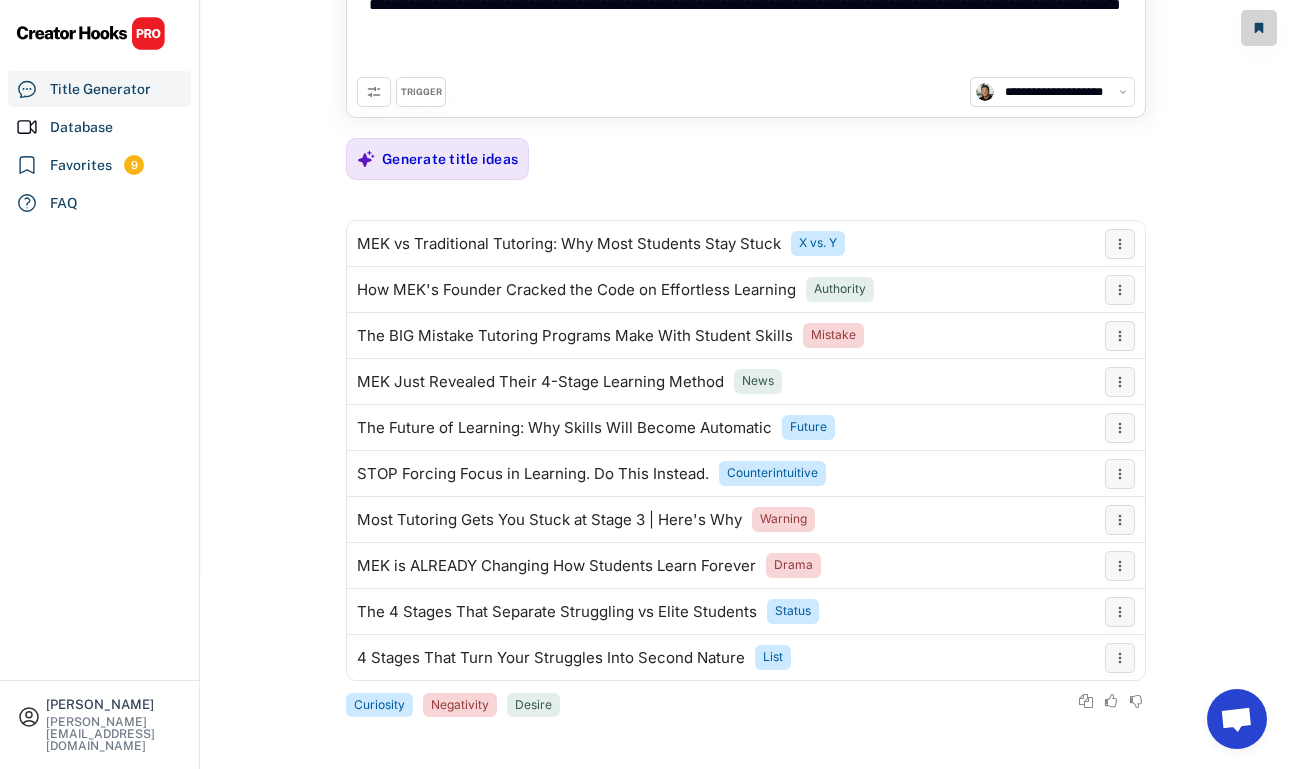 click on "TRIGGER" at bounding box center [421, 92] 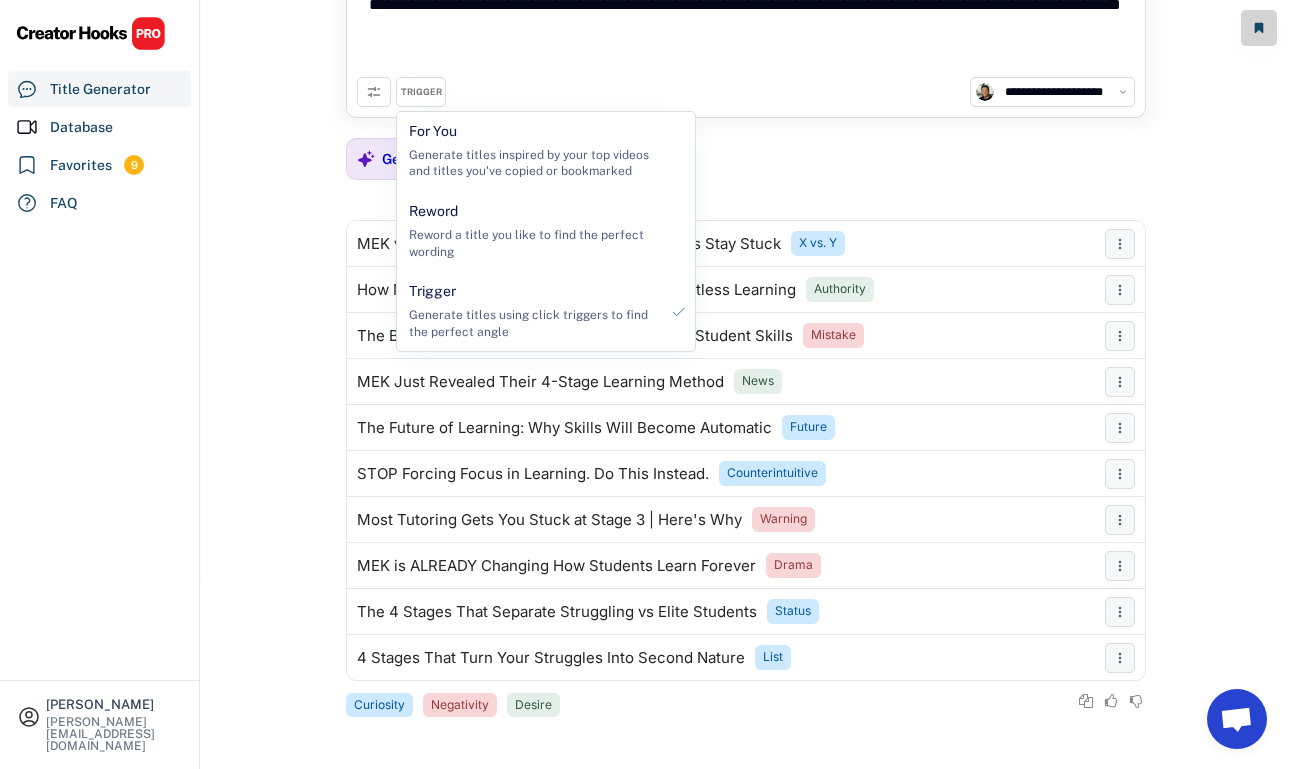 click 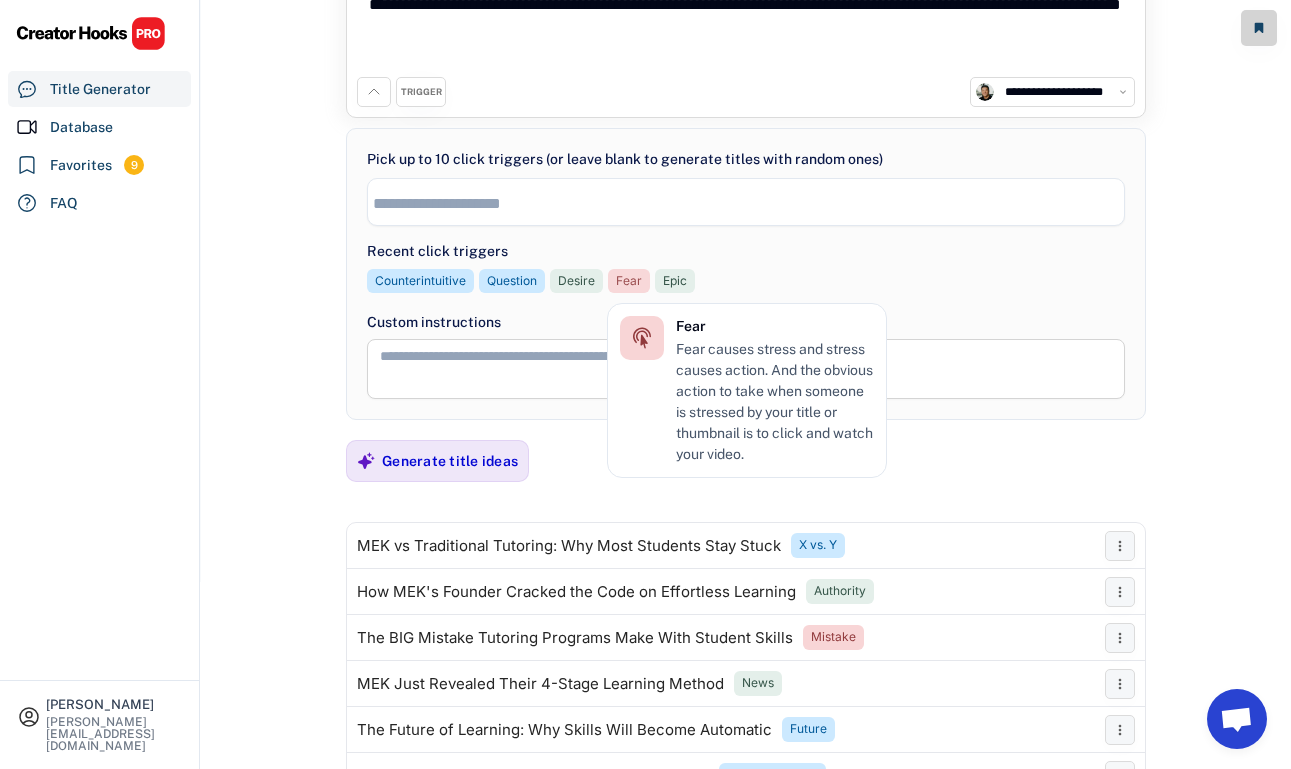 click on "Fear" at bounding box center [629, 281] 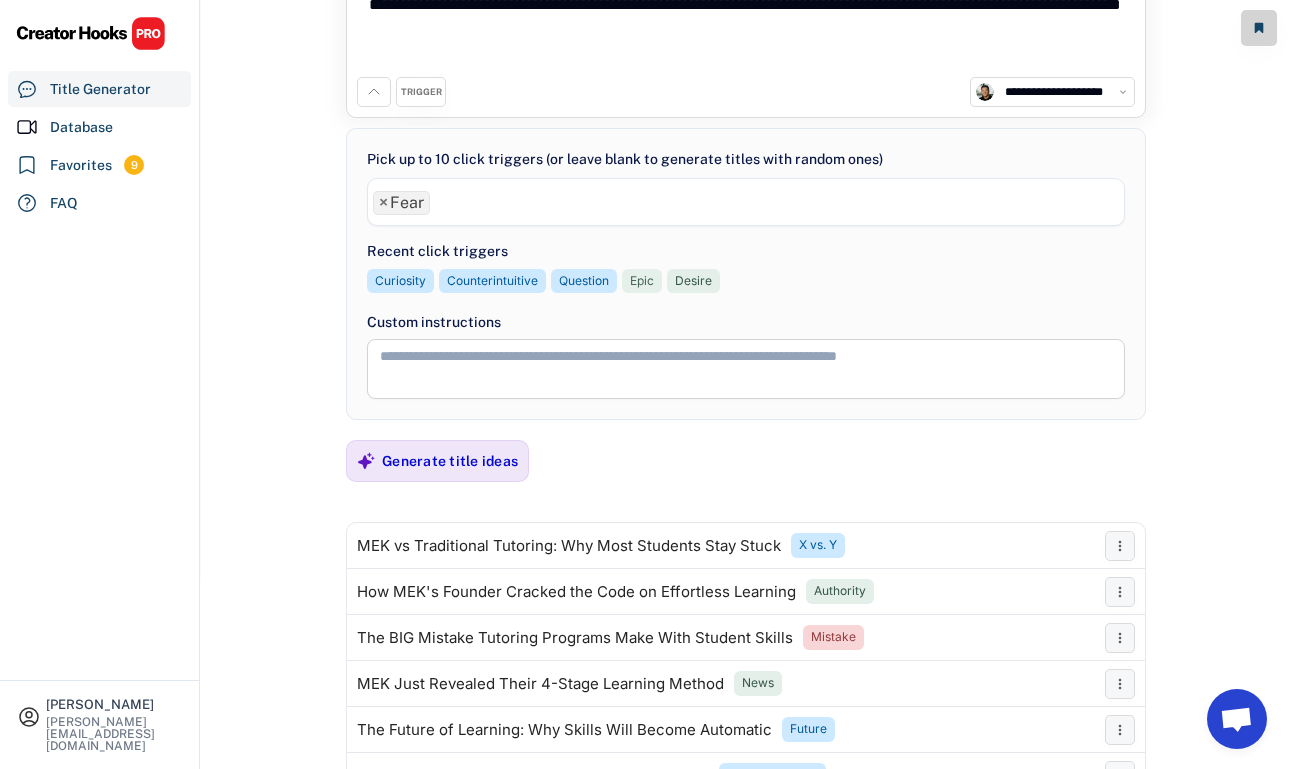 scroll, scrollTop: 0, scrollLeft: 0, axis: both 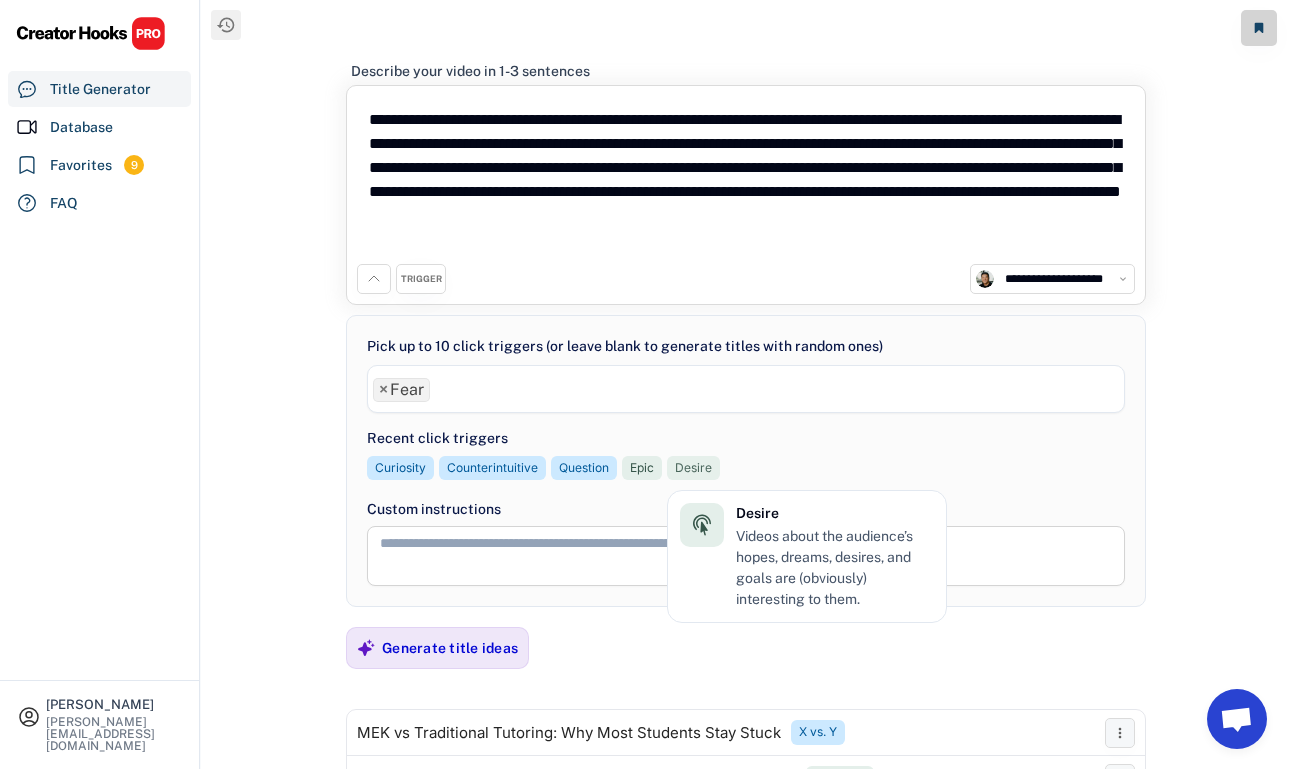 click on "Desire" 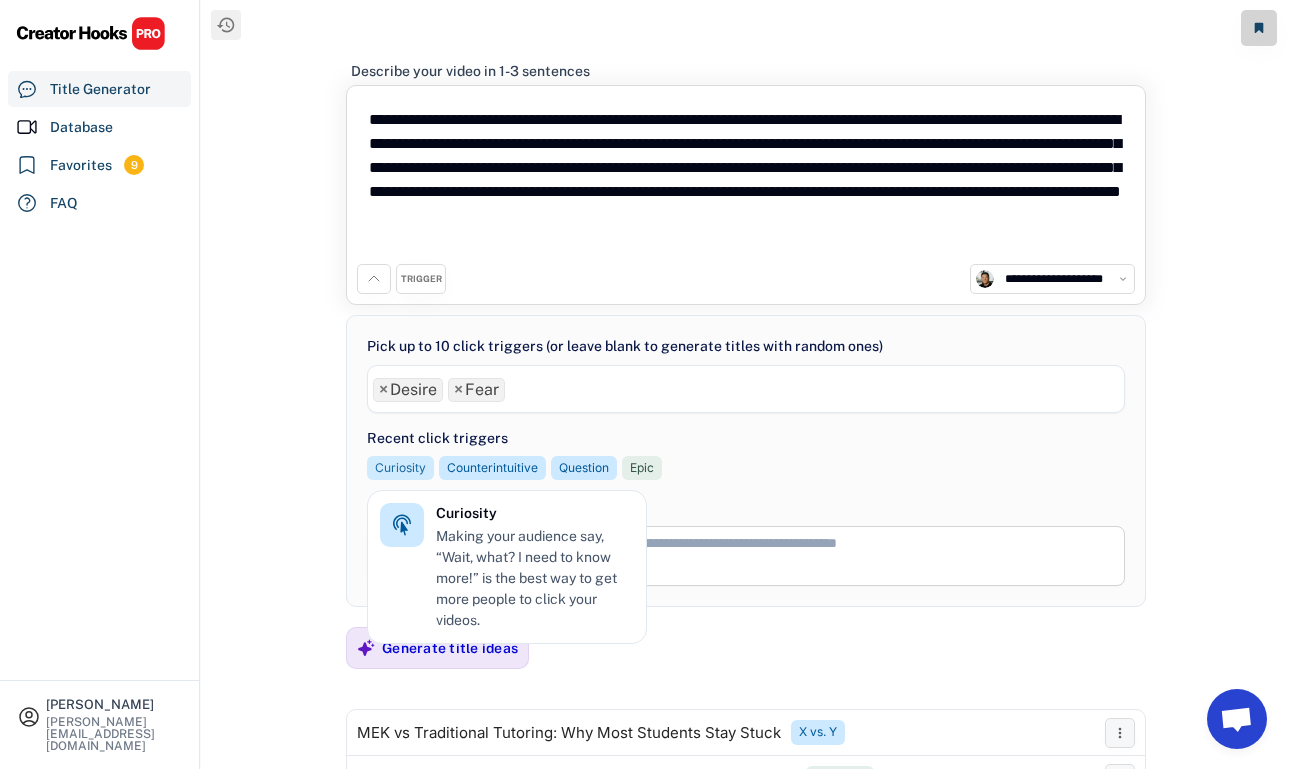 click on "Curiosity" at bounding box center [400, 468] 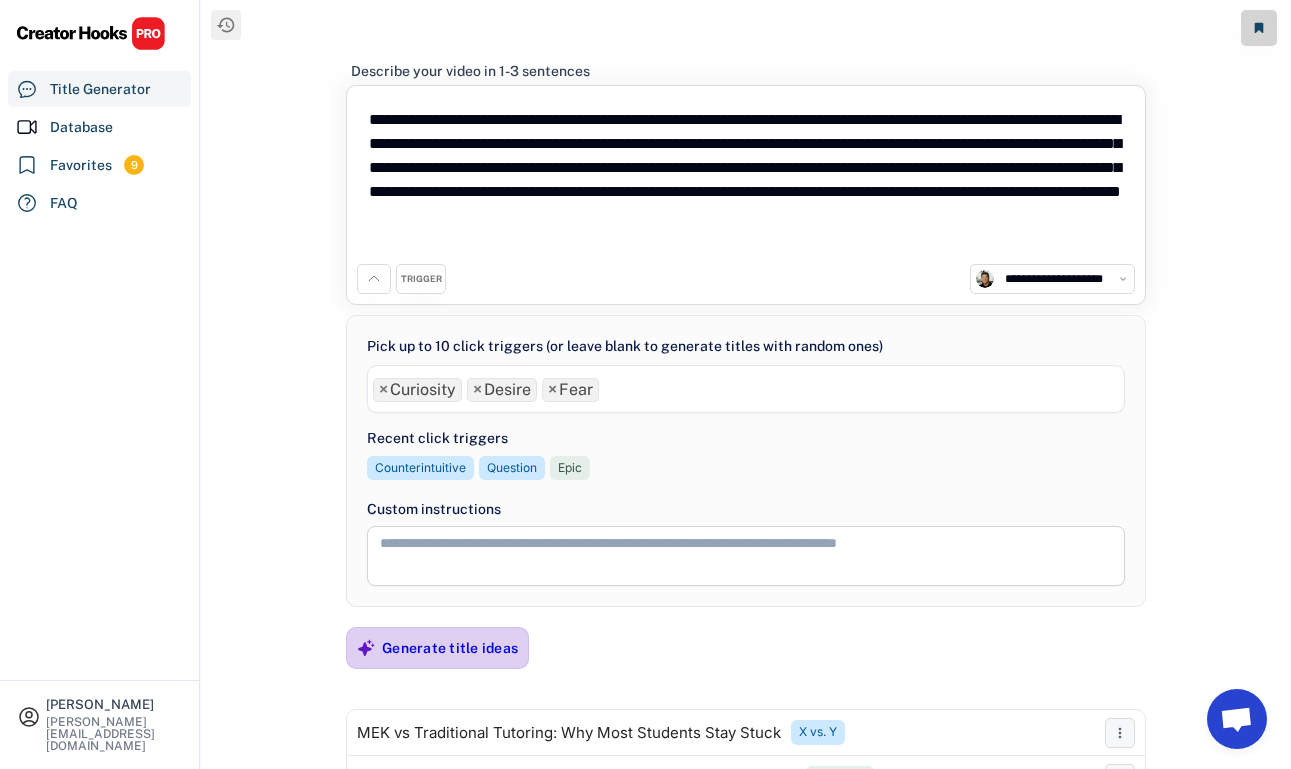 click on "Generate title ideas" at bounding box center (450, 648) 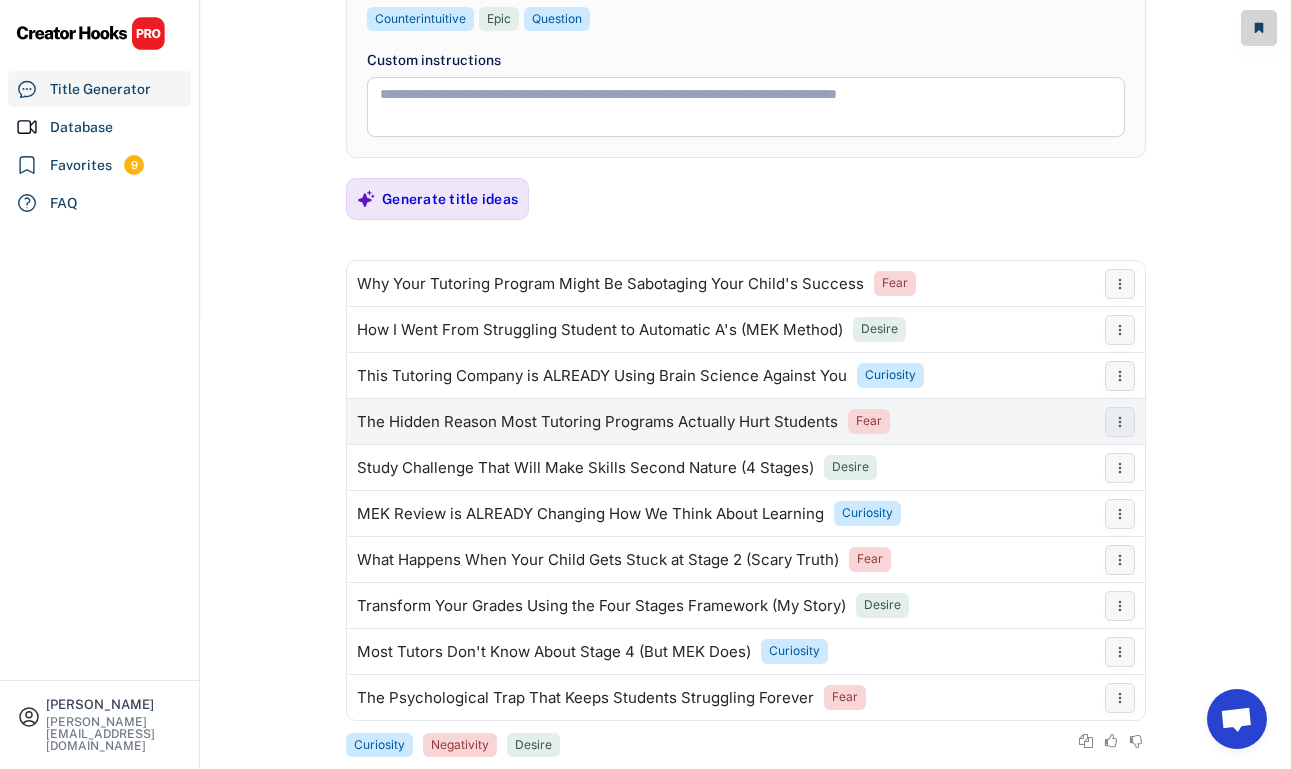 scroll, scrollTop: 450, scrollLeft: 0, axis: vertical 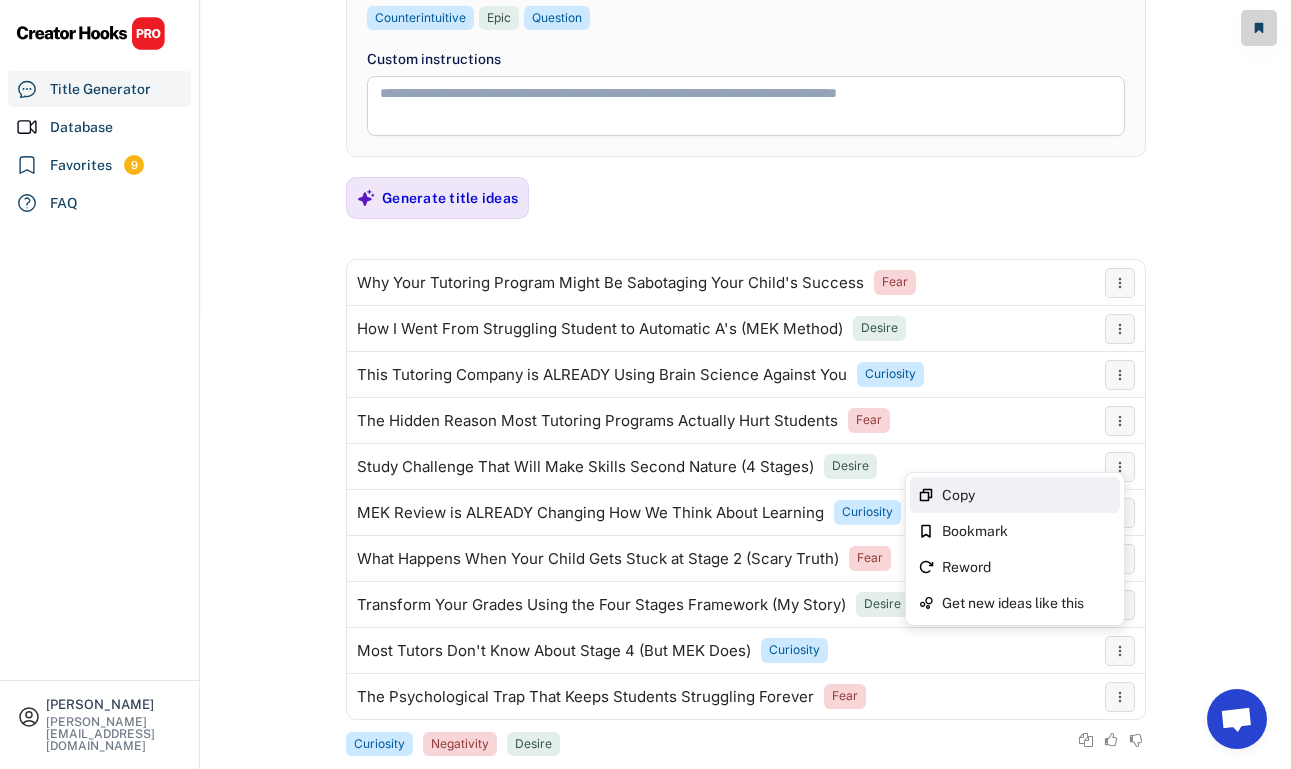 click on "Copy" at bounding box center [1027, 495] 